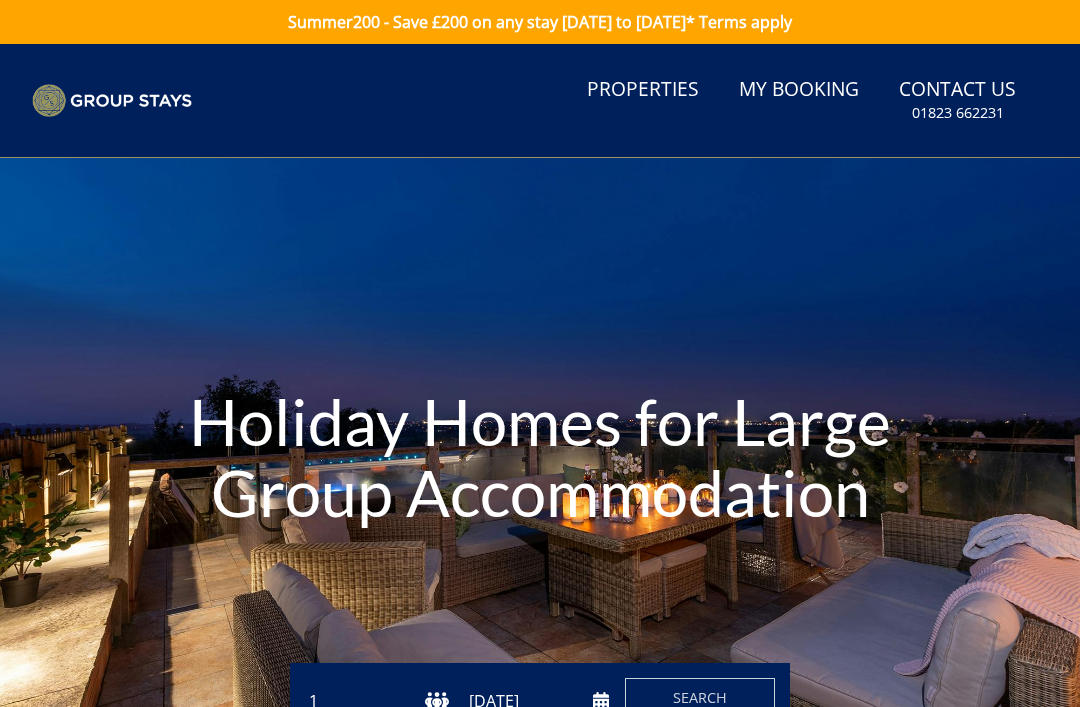 scroll, scrollTop: 0, scrollLeft: 0, axis: both 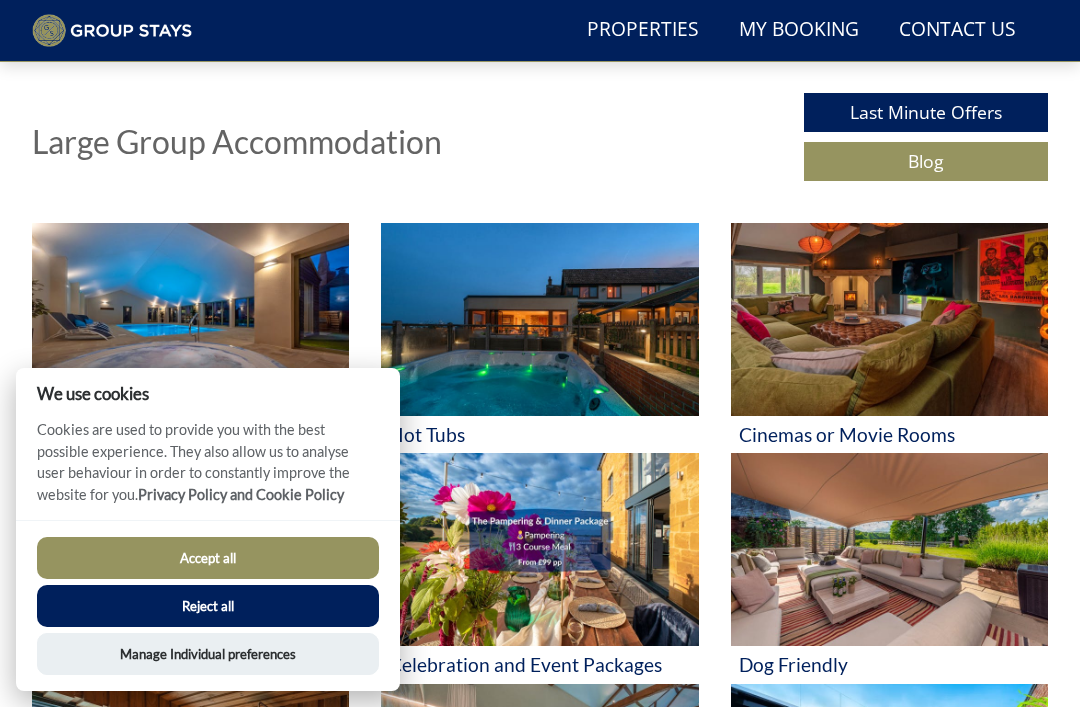 click on "Accept all" at bounding box center (208, 558) 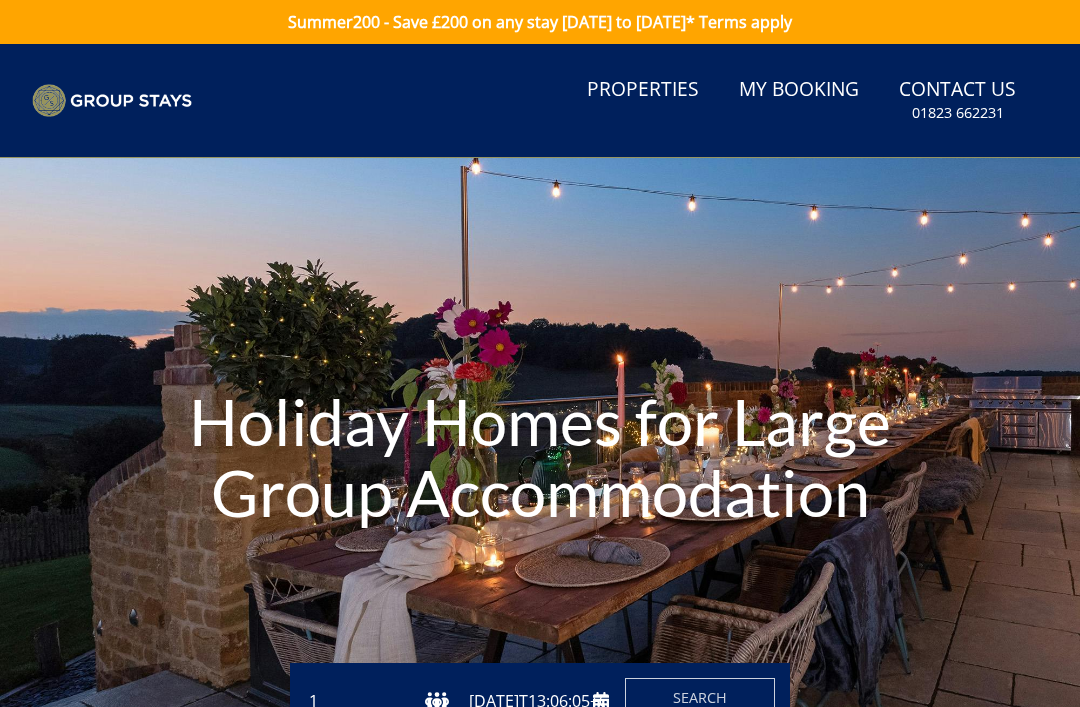 type on "[DATE]" 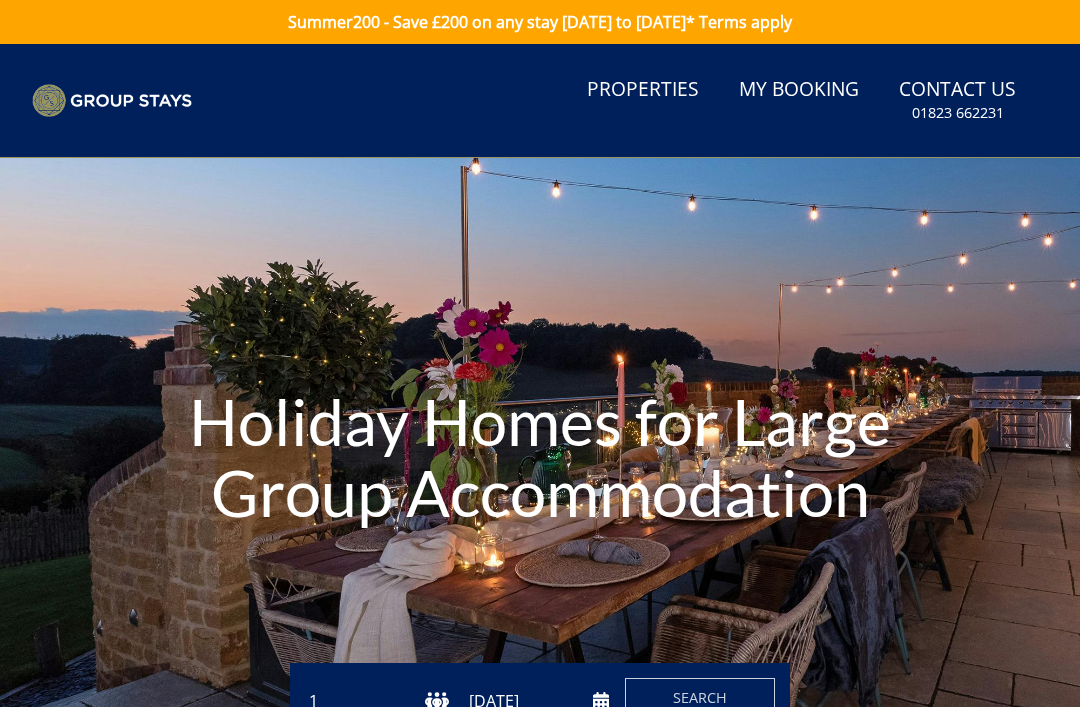 scroll, scrollTop: 0, scrollLeft: 0, axis: both 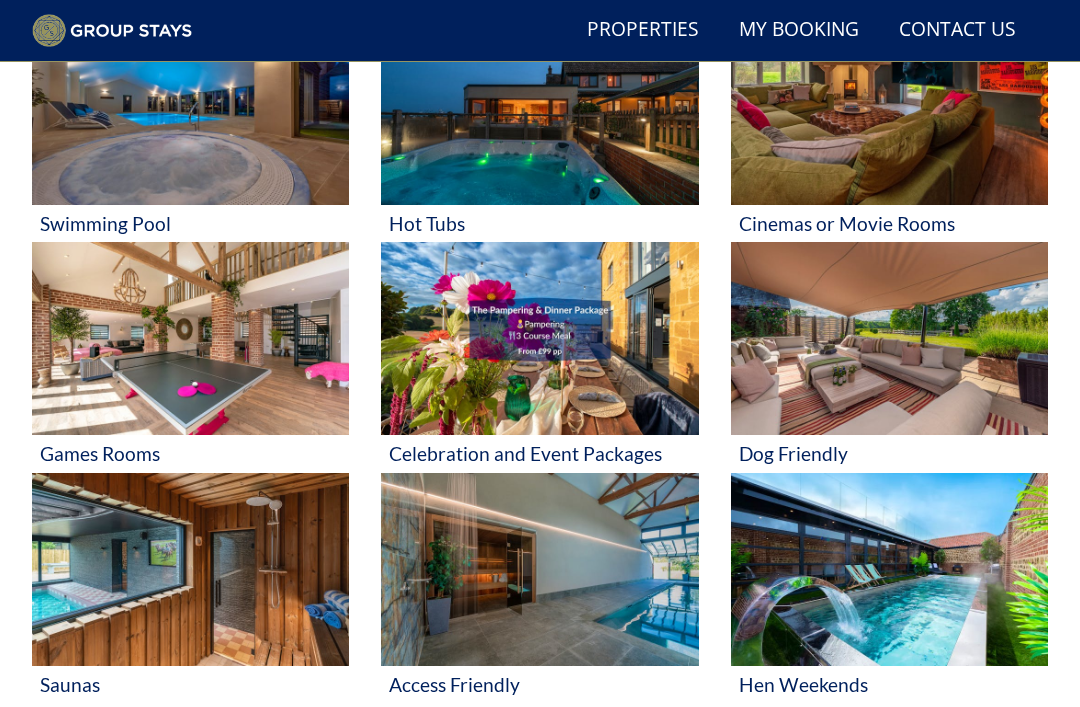 click at bounding box center (889, 338) 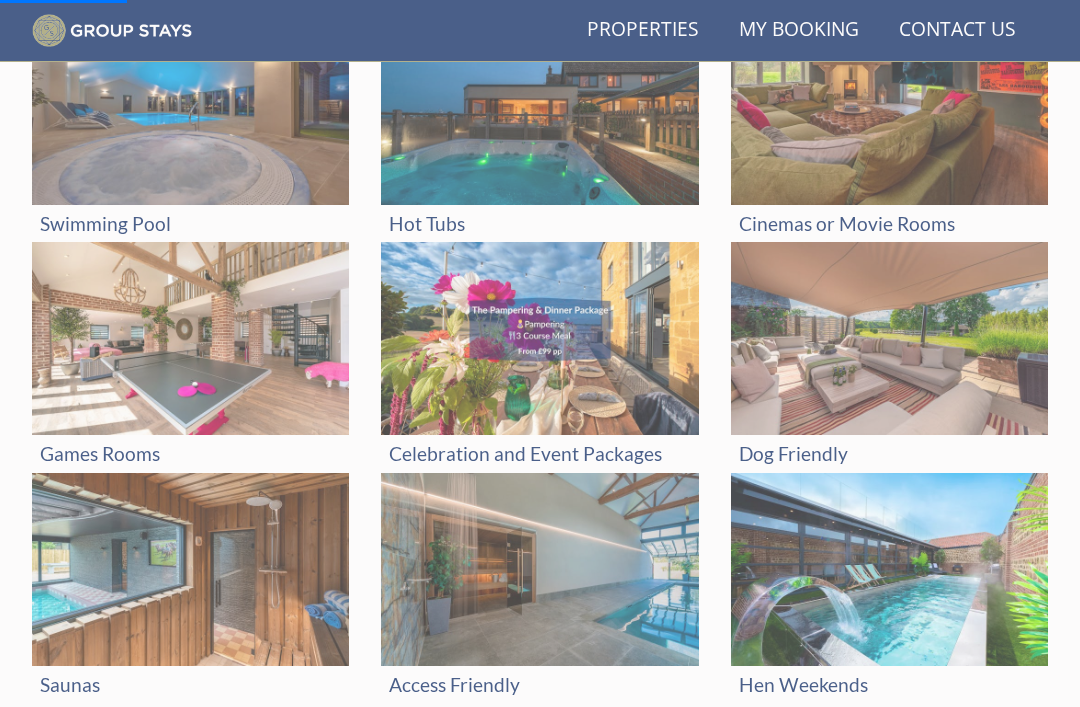 click at bounding box center [889, 338] 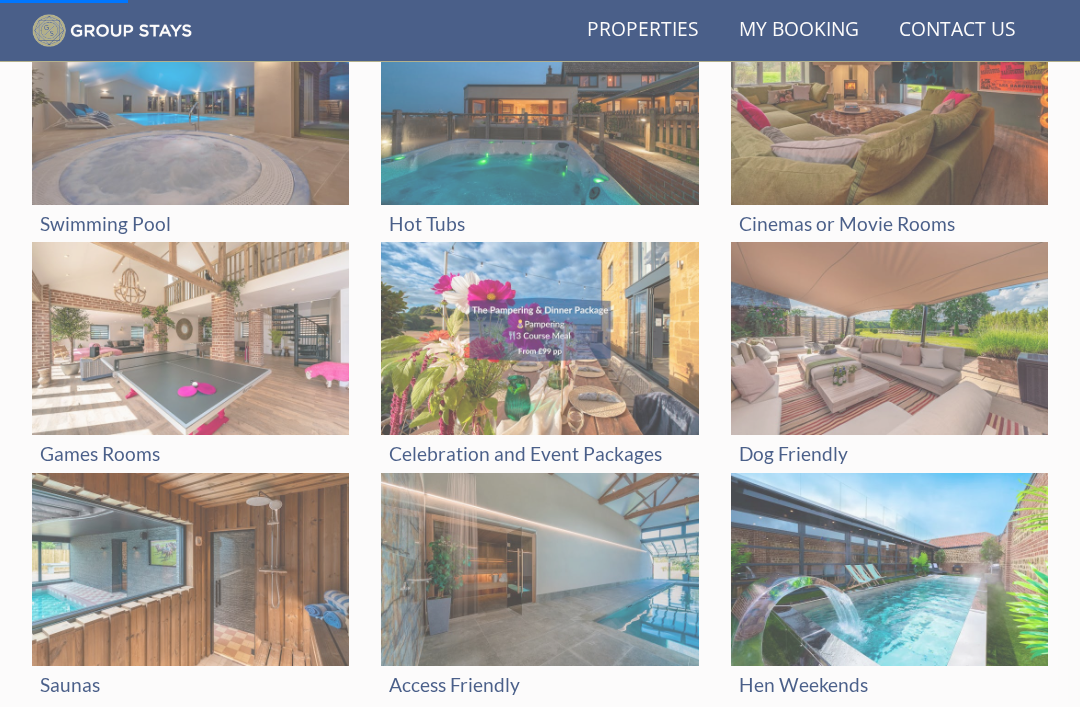 click at bounding box center [889, 338] 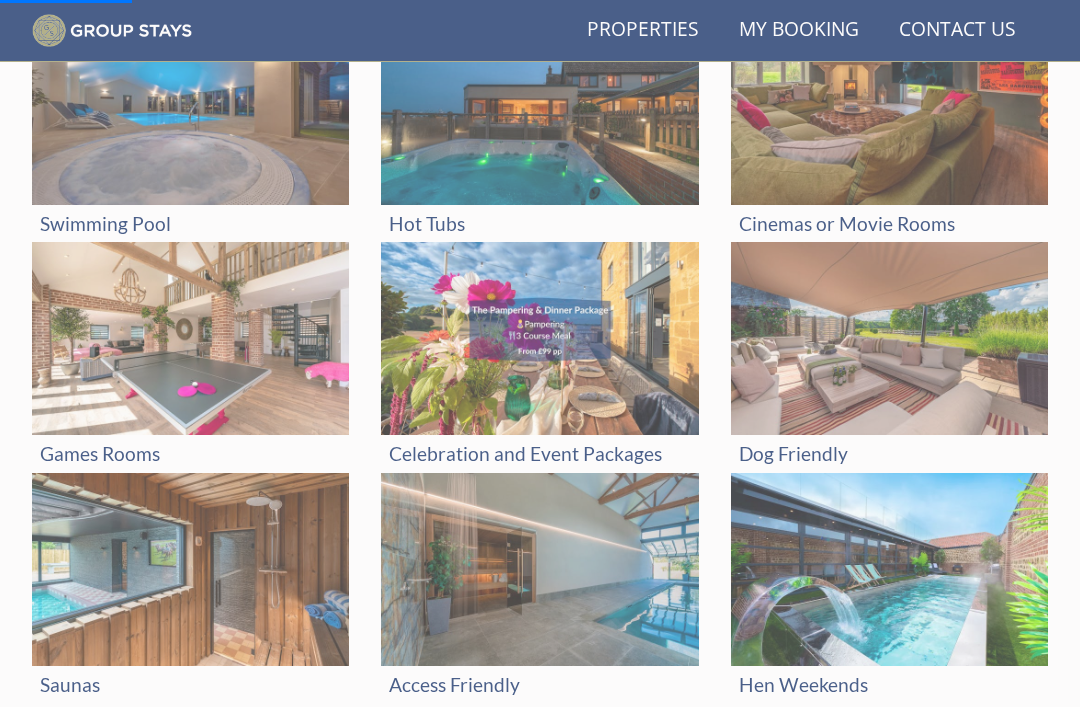click on "Dog Friendly" at bounding box center (889, 453) 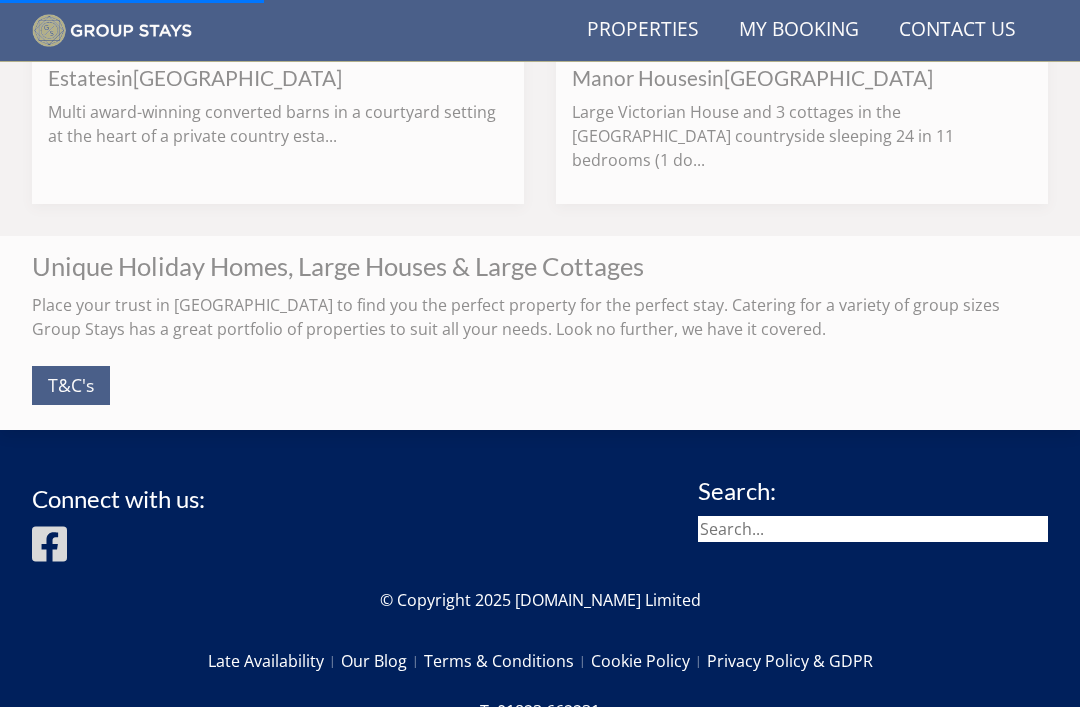 scroll, scrollTop: 1503, scrollLeft: 0, axis: vertical 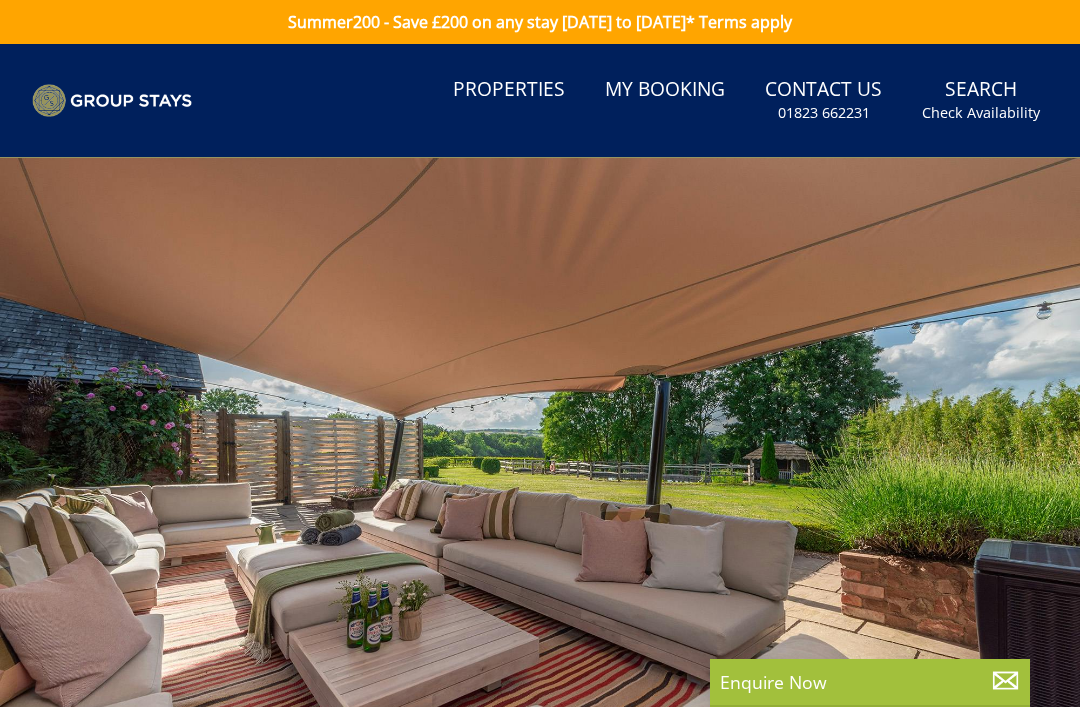 click on "My Booking" at bounding box center (665, 90) 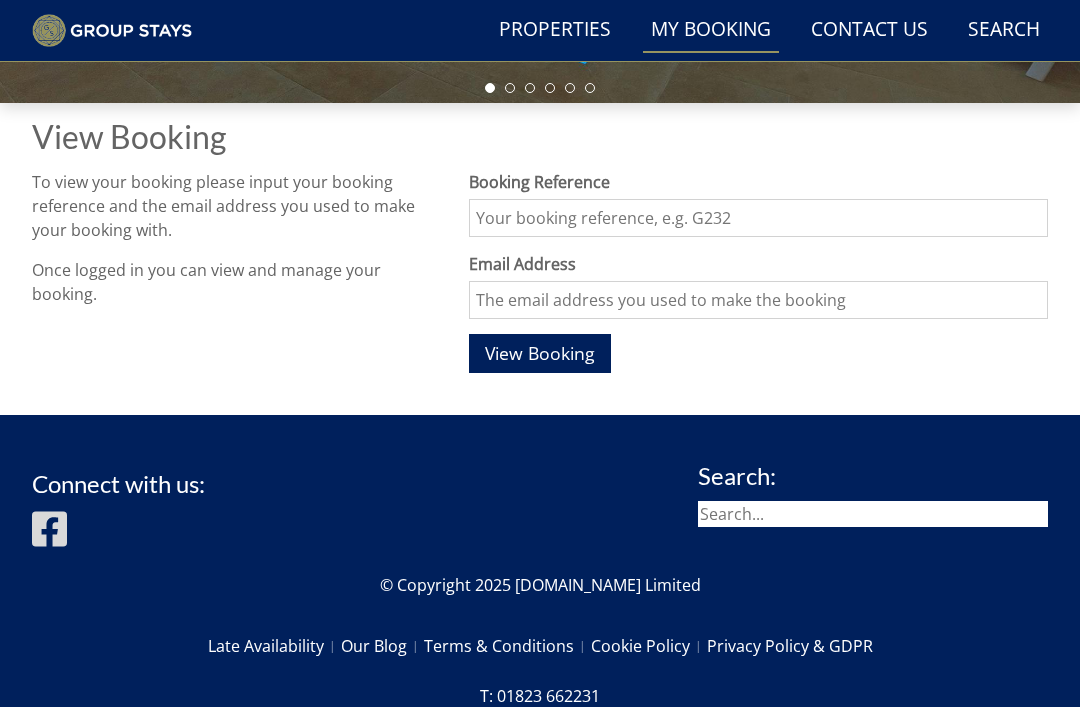 scroll, scrollTop: 710, scrollLeft: 0, axis: vertical 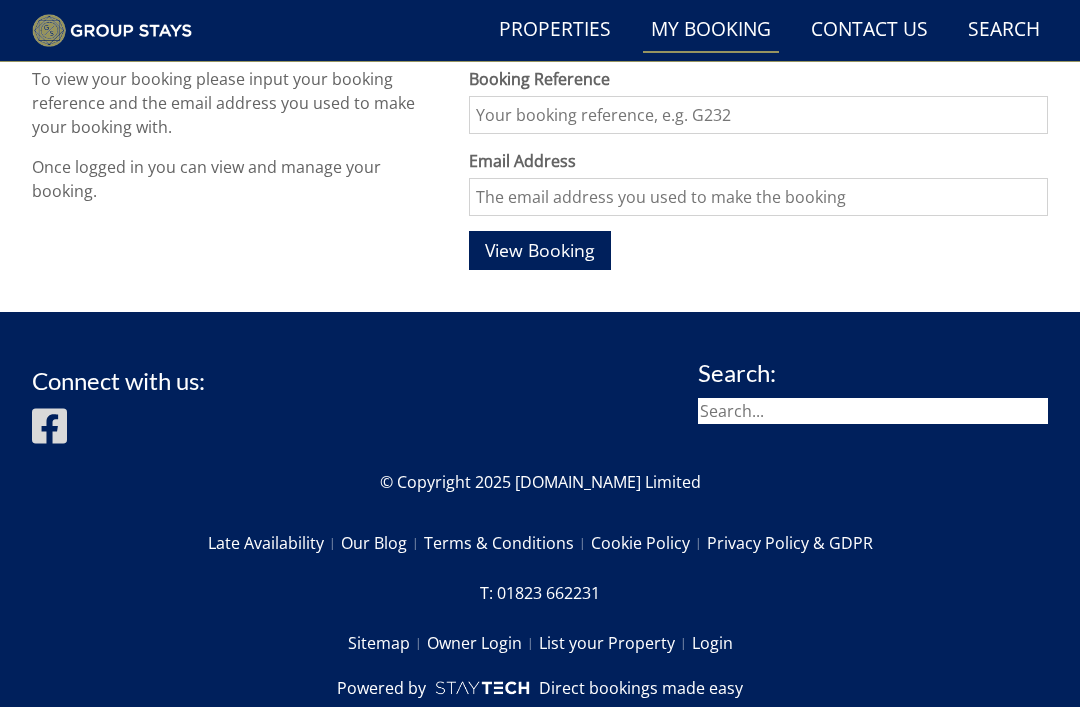 click at bounding box center (873, 412) 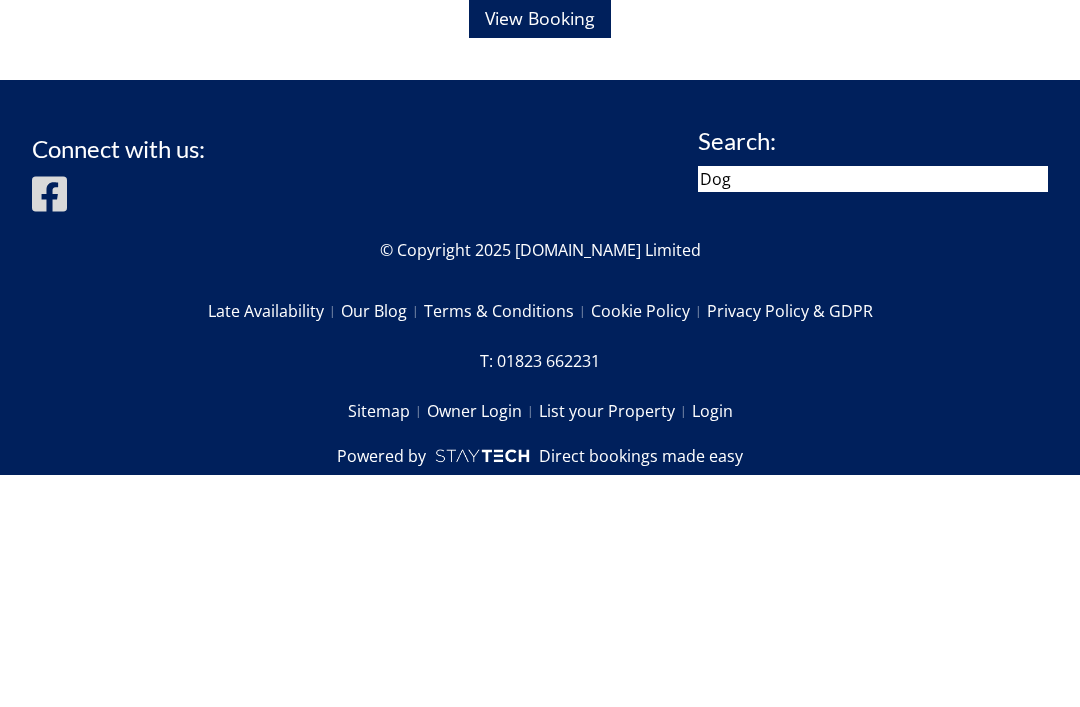 type on "Dog" 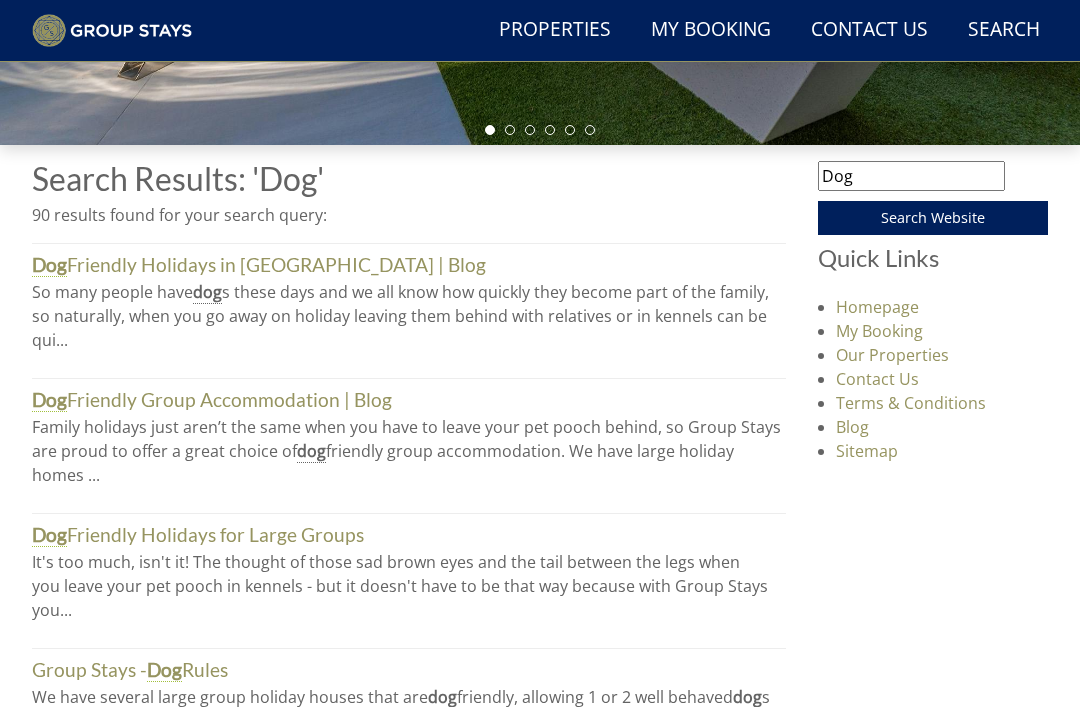 scroll, scrollTop: 566, scrollLeft: 0, axis: vertical 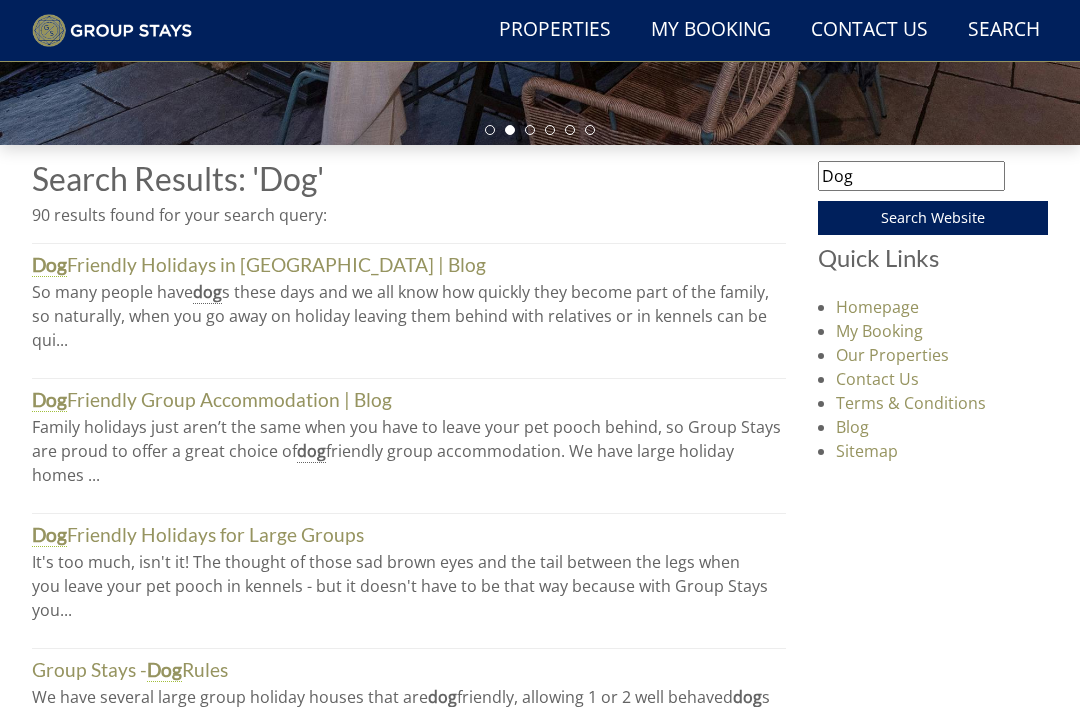 click on "Dog  Friendly Holidays in [GEOGRAPHIC_DATA] | Blog" at bounding box center [259, 265] 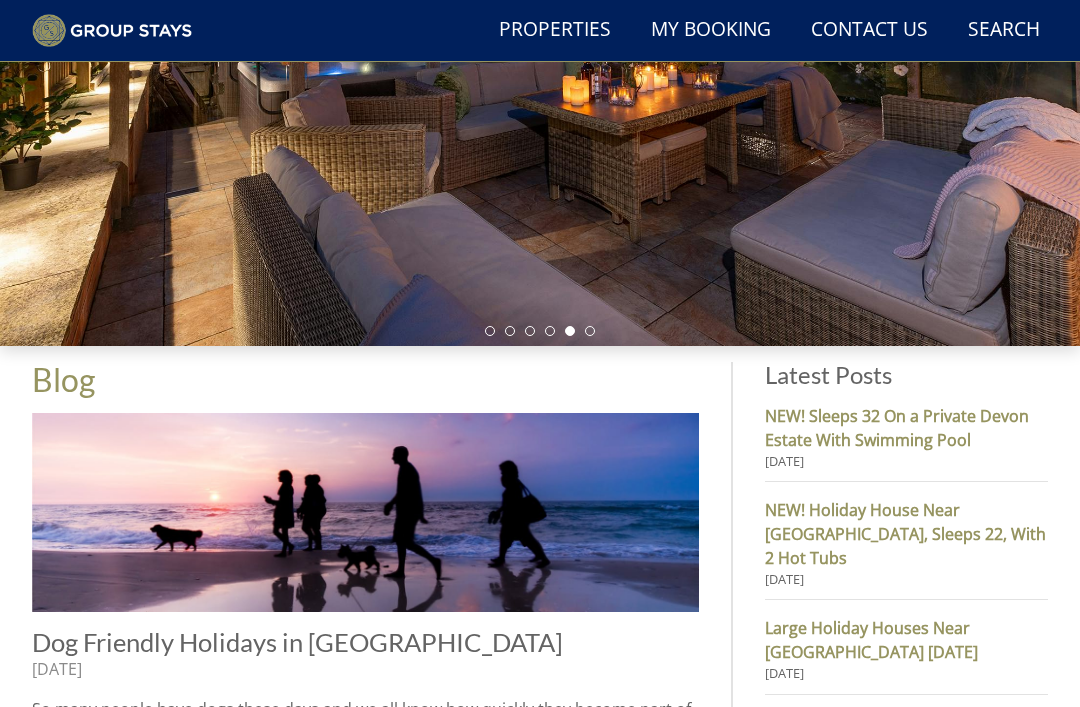 scroll, scrollTop: 364, scrollLeft: 0, axis: vertical 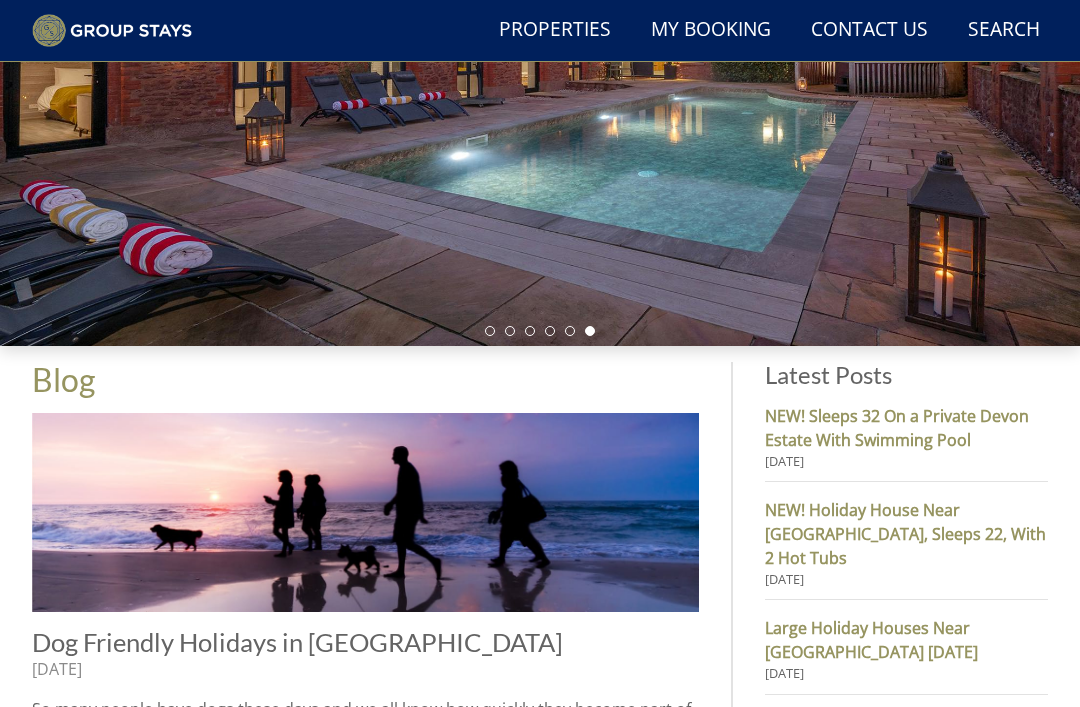 click on "Properties" at bounding box center [555, 30] 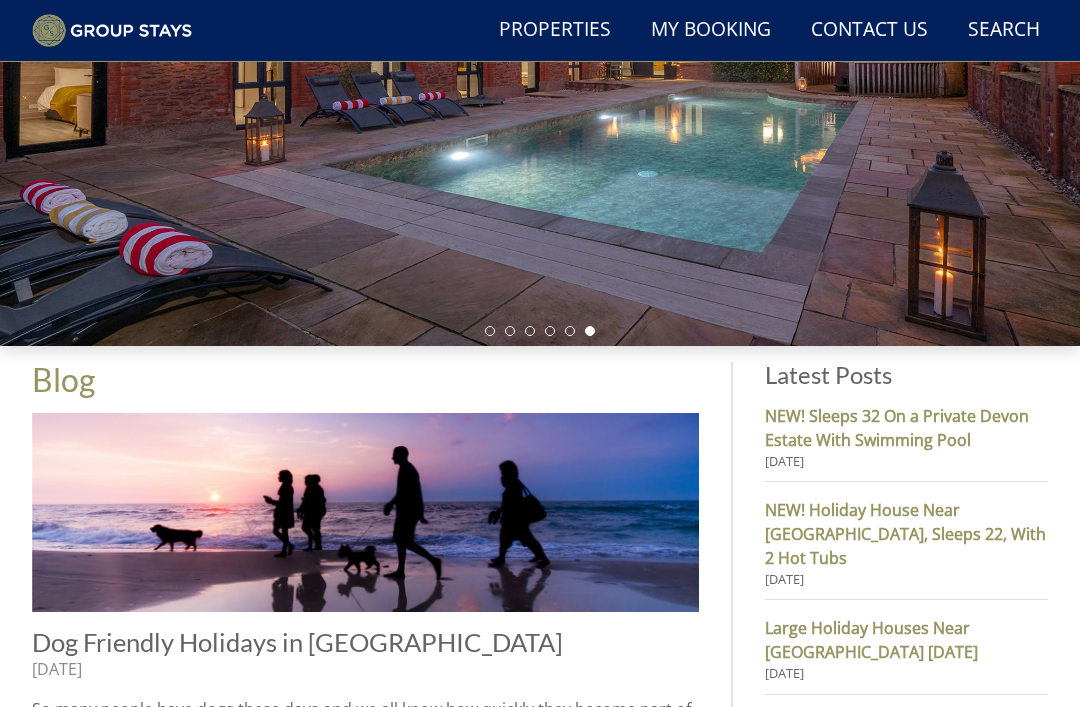scroll, scrollTop: 365, scrollLeft: 0, axis: vertical 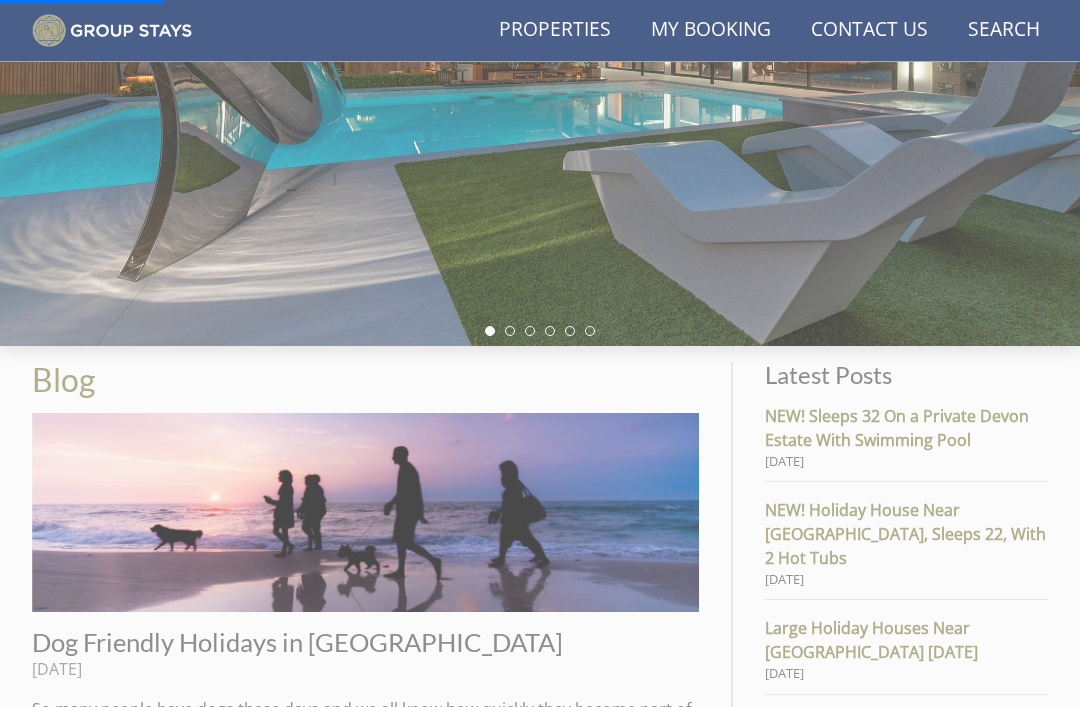 click on "Properties" at bounding box center [555, 30] 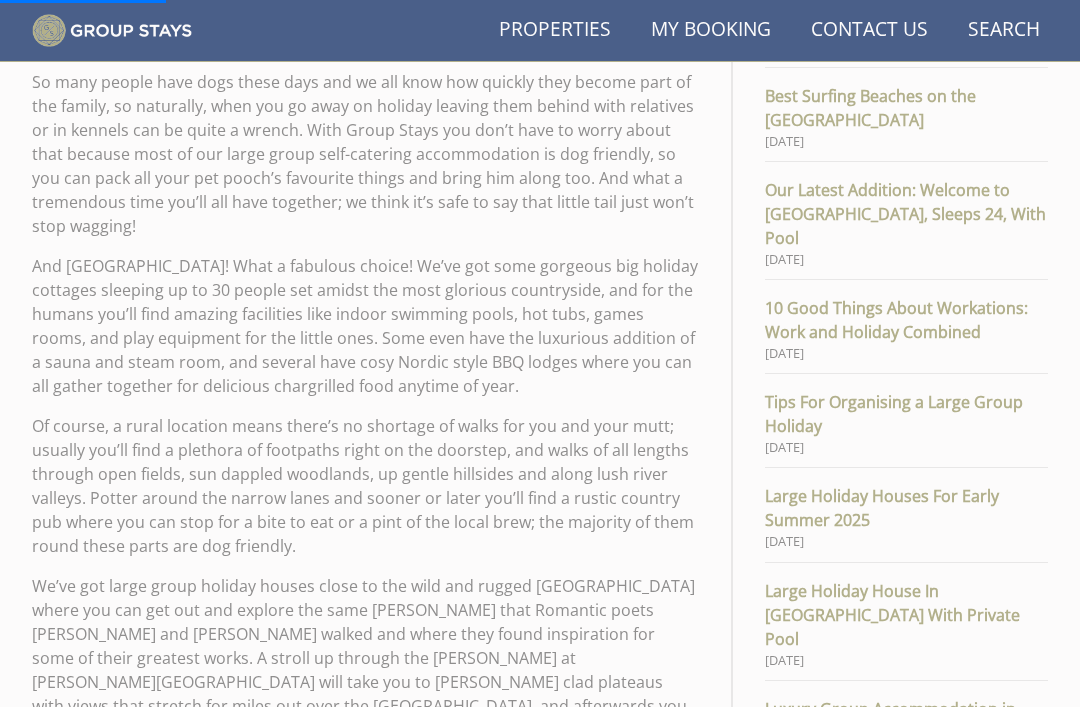 scroll, scrollTop: 1218, scrollLeft: 0, axis: vertical 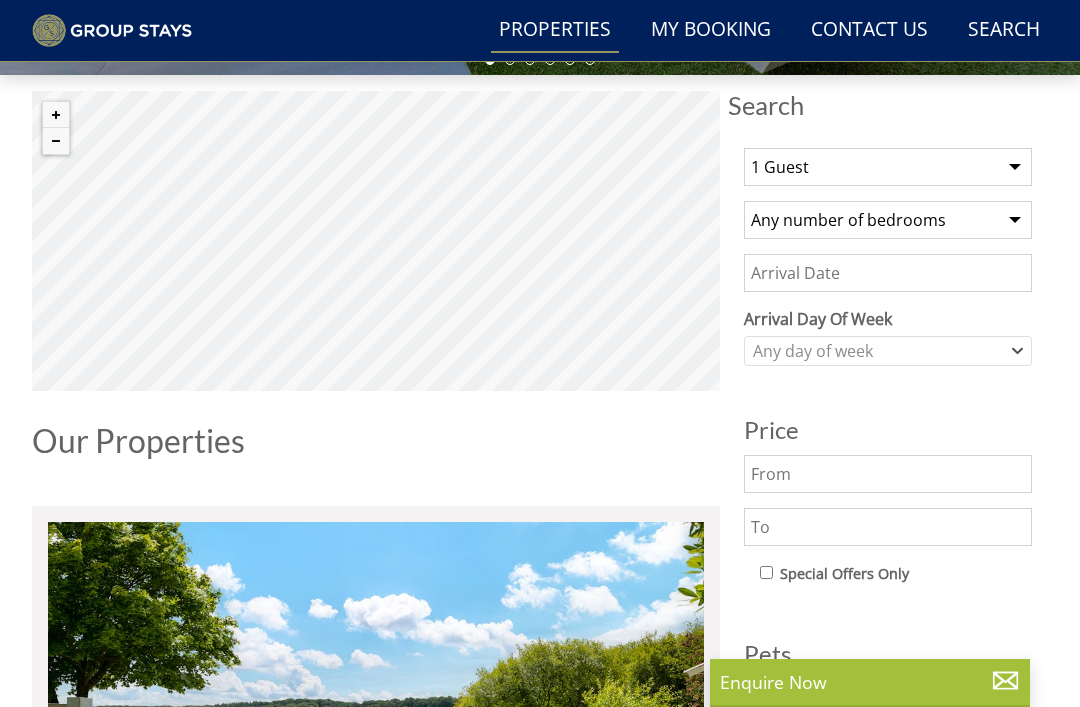 click on "1 Guest
2 Guests
3 Guests
4 Guests
5 Guests
6 Guests
7 Guests
8 Guests
9 Guests
10 Guests
11 Guests
12 Guests
13 Guests
14 Guests
15 Guests
16 Guests
17 Guests
18 Guests
19 Guests
20 Guests
21 Guests
22 Guests
23 Guests
24 Guests
25 Guests
26 Guests
27 Guests
28 Guests
29 Guests
30 Guests
31 Guests
32 Guests
33 Guests
34 Guests
35 Guests
36 Guests
37 Guests
38 Guests
39 Guests
40 Guests
41 Guests
42 Guests
43 Guests
44 Guests
45 Guests
46 Guests
47 Guests
48 Guests
49 Guests
50 Guests
51 Guests
52 Guests
53 Guests
54 Guests
55 Guests
56 Guests
57 Guests
58 Guests
59 Guests
60 Guests
61 Guests
62 Guests
63 Guests
64 Guests
65 Guests
66 Guests
67 Guests
68 Guests
69 Guests
70 Guests
71 Guests
72 Guests
73 Guests
74 Guests
75 Guests
76 Guests
77 Guests
78 Guests
79 Guests
80 Guests
81 Guests
82 Guests
83 Guests
84 Guests
85 Guests
86 Guests" at bounding box center [888, 167] 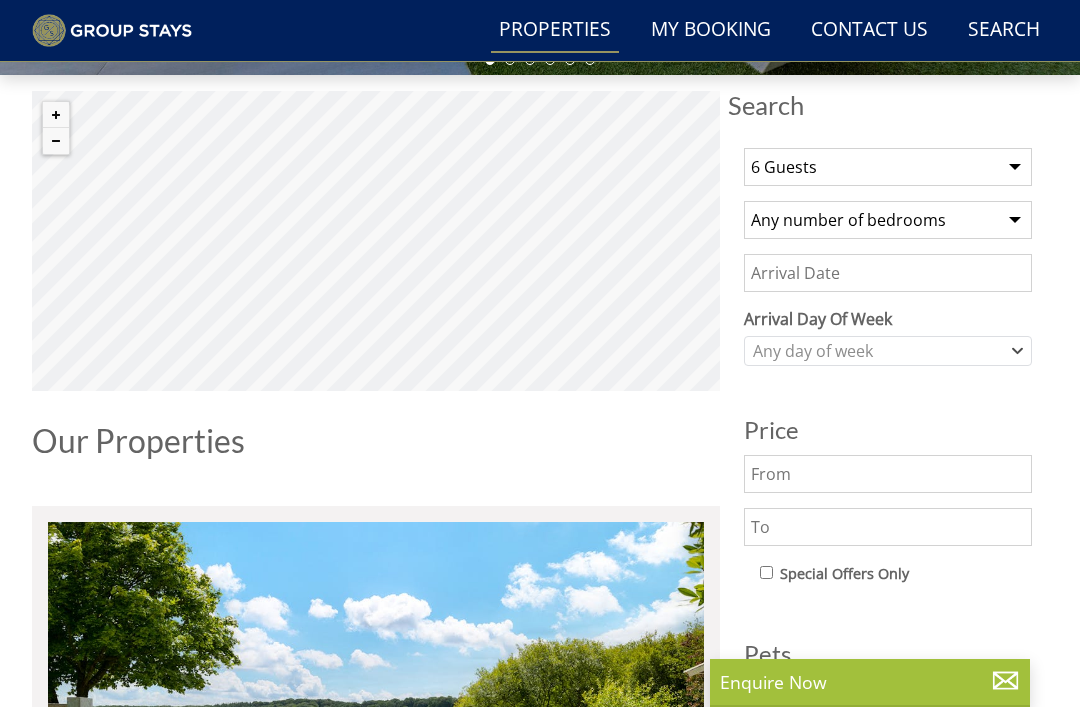 click on "Any number of bedrooms
1 Bedroom
2 Bedrooms
3 Bedrooms
4 Bedrooms
5 Bedrooms
6 Bedrooms
7 Bedrooms
8 Bedrooms
9 Bedrooms
10 Bedrooms
11 Bedrooms
12 Bedrooms
13 Bedrooms
14 Bedrooms
15 Bedrooms
16 Bedrooms
17 Bedrooms
18 Bedrooms
19 Bedrooms
20 Bedrooms
21 Bedrooms
22 Bedrooms
23 Bedrooms
24 Bedrooms
25 Bedrooms" at bounding box center (888, 220) 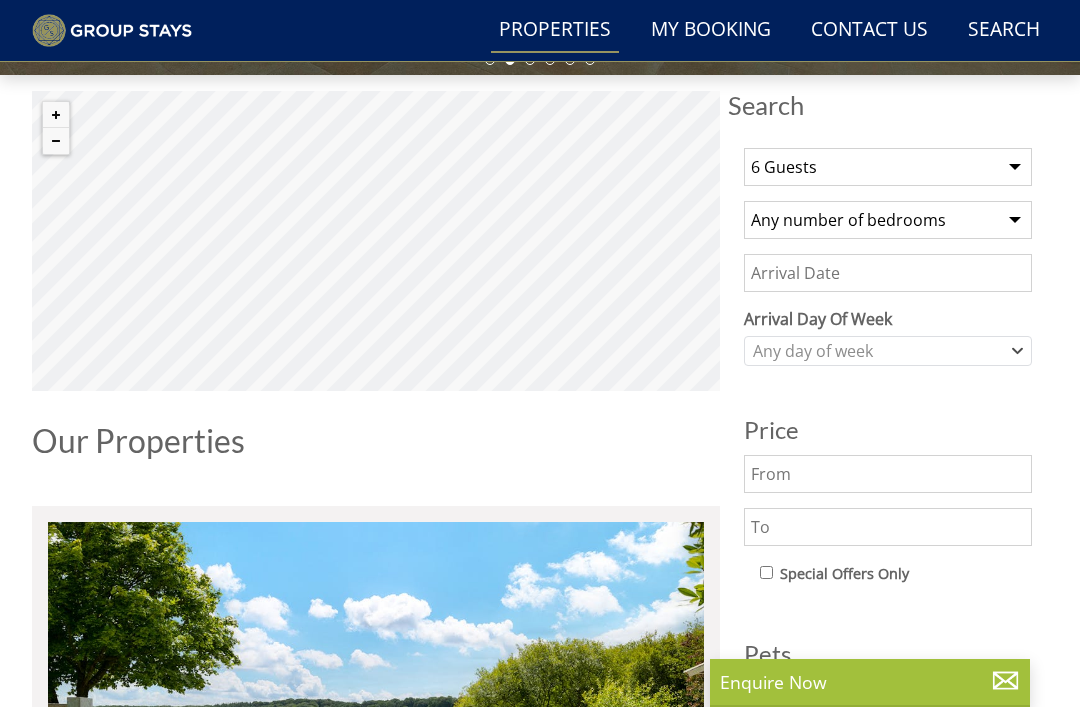 select on "3" 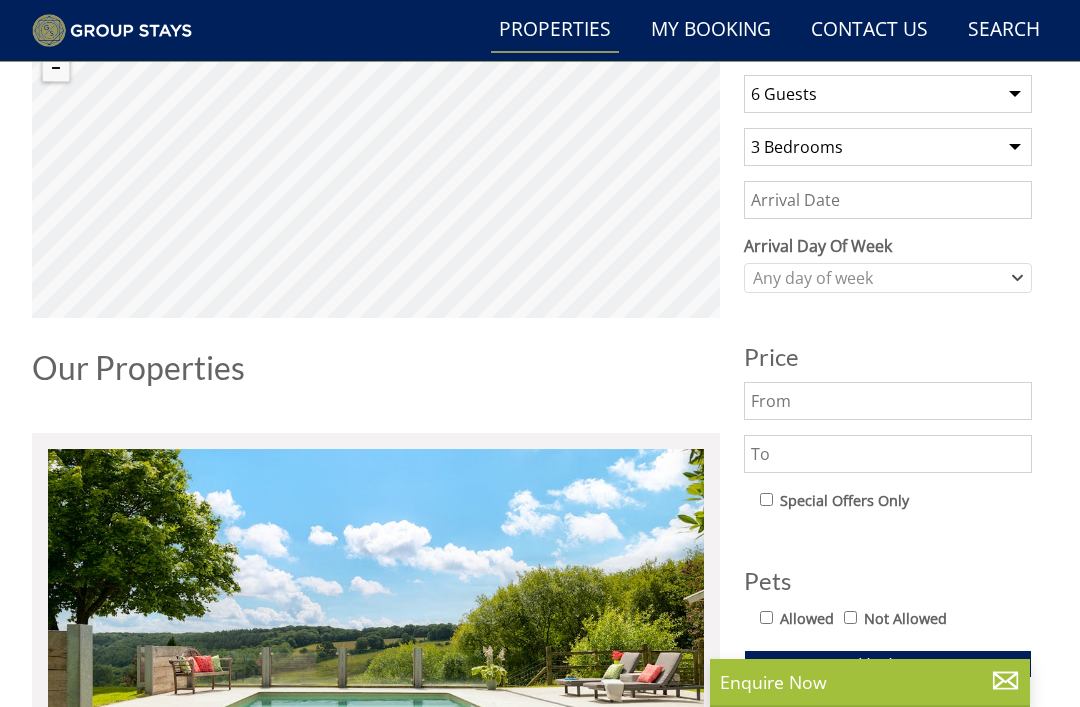 scroll, scrollTop: 710, scrollLeft: 0, axis: vertical 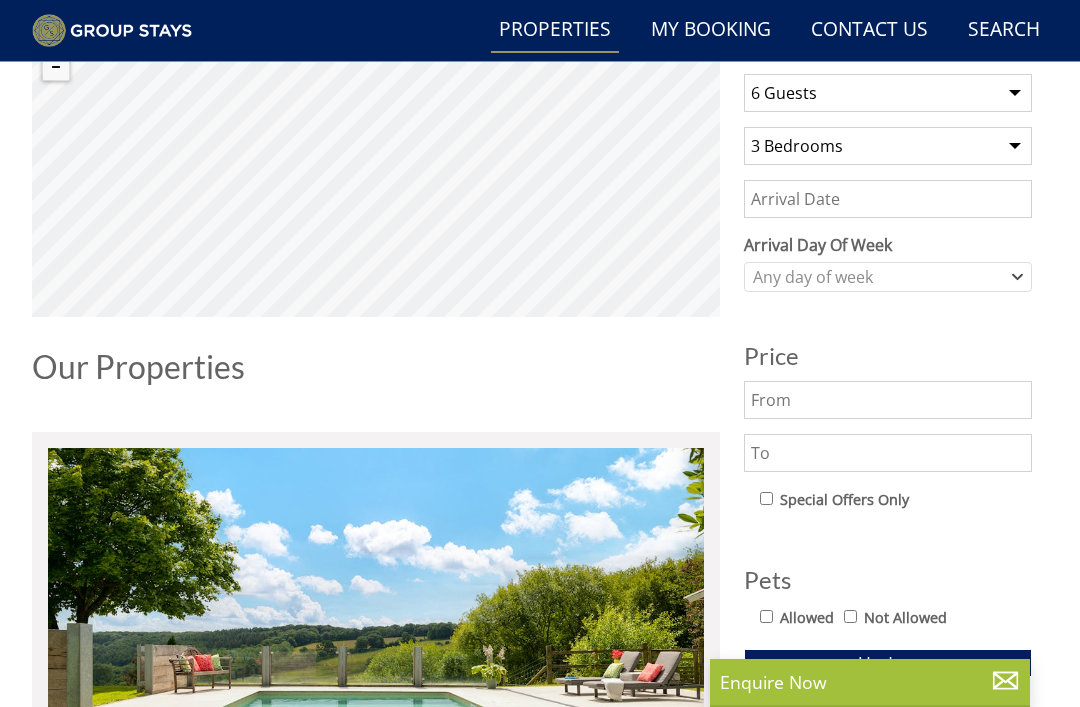 click on "Allowed" at bounding box center (766, 616) 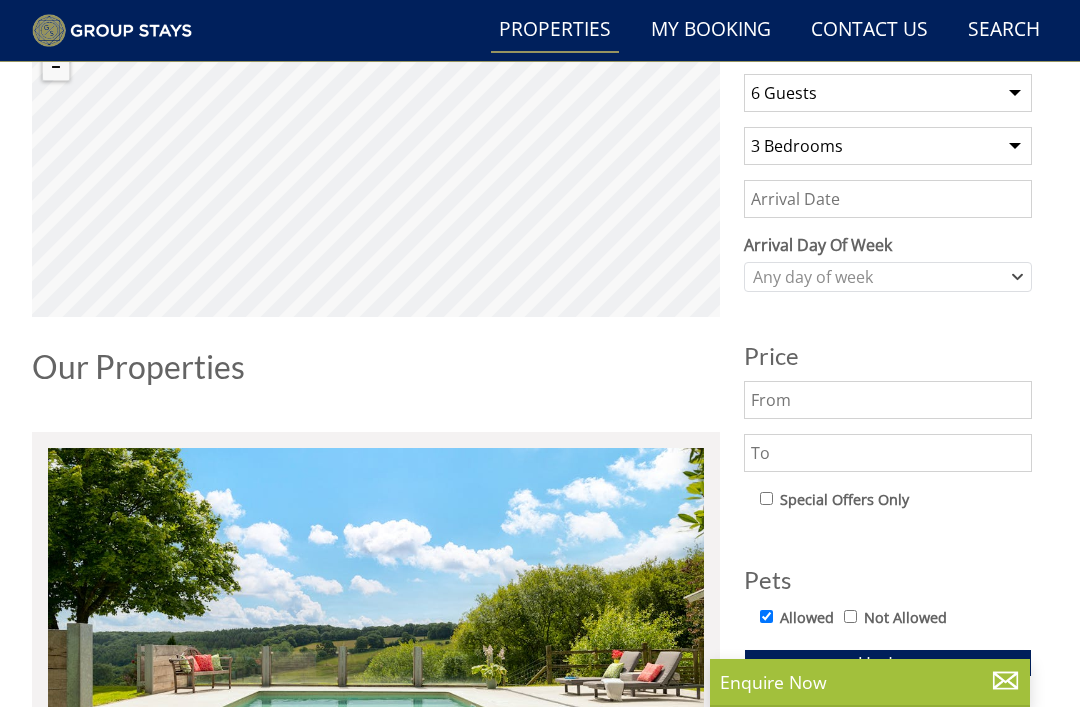 click on "Date" at bounding box center (888, 199) 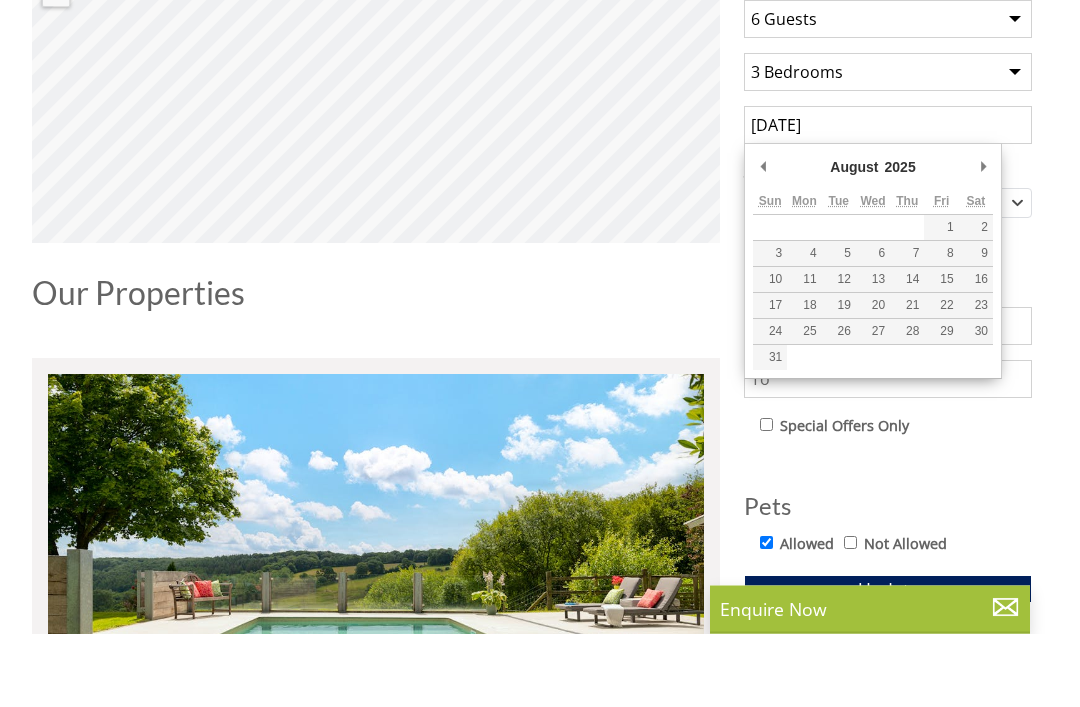 scroll, scrollTop: 784, scrollLeft: 0, axis: vertical 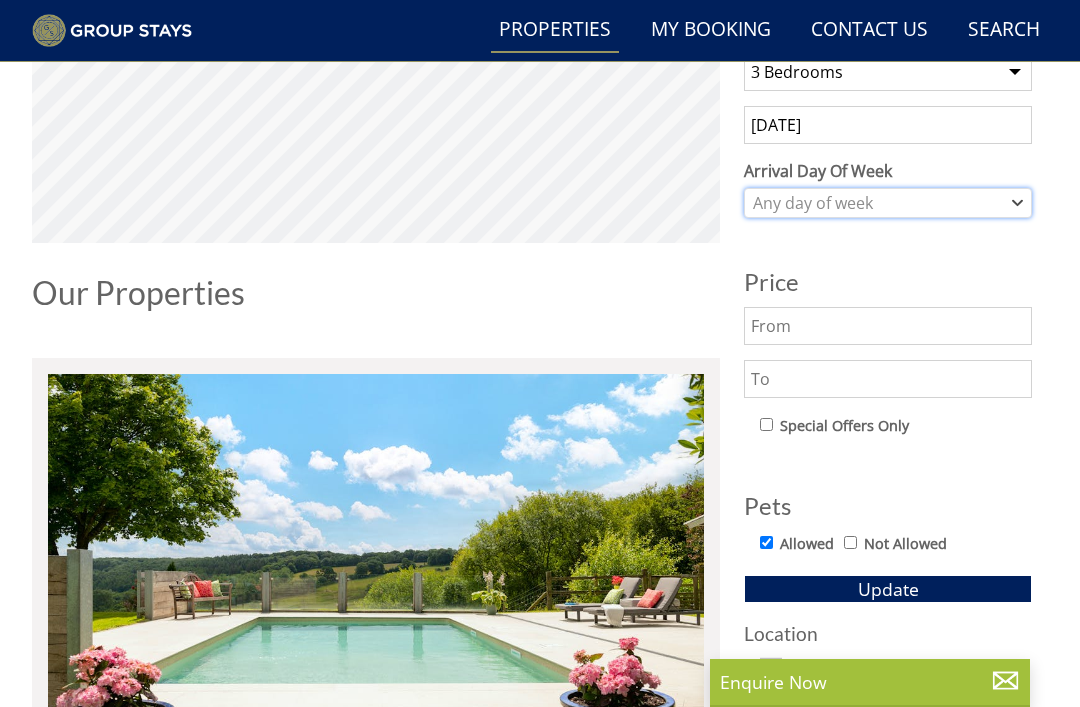 click on "Any day of week" at bounding box center [877, 203] 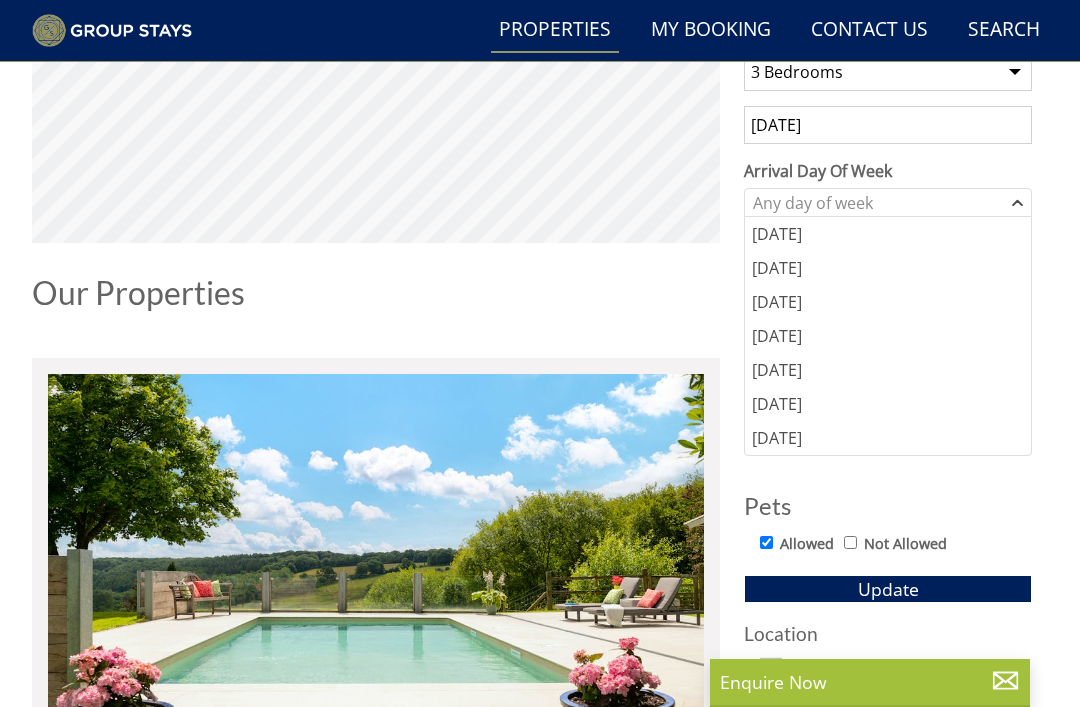 click on "[DATE]" at bounding box center (888, 404) 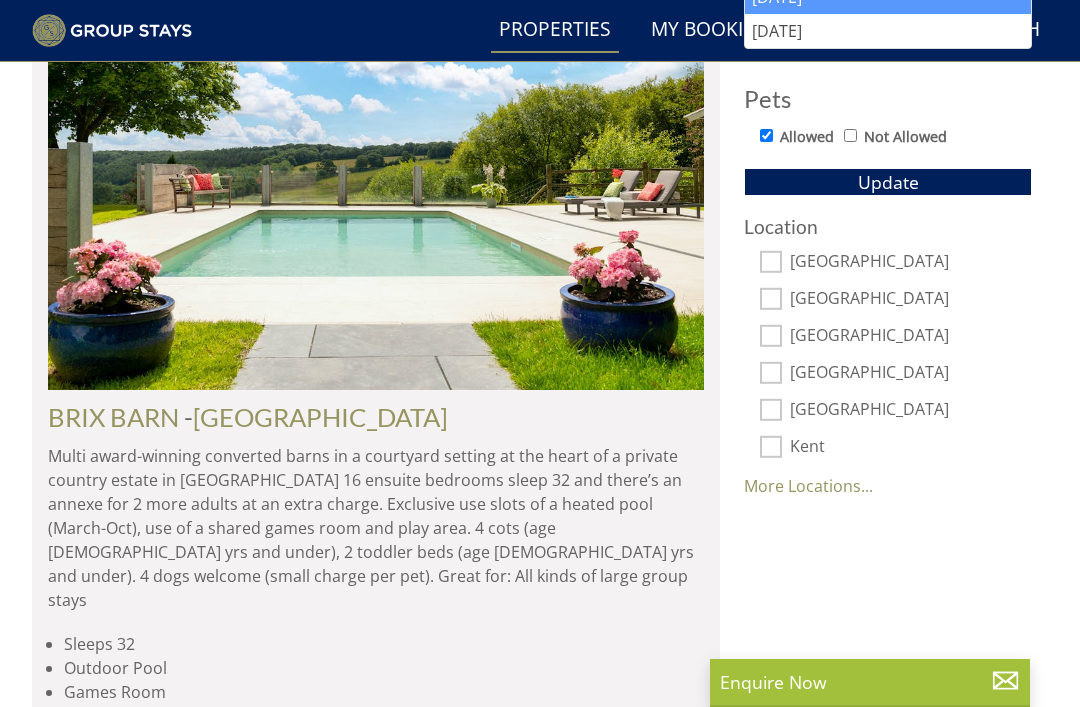 scroll, scrollTop: 1211, scrollLeft: 0, axis: vertical 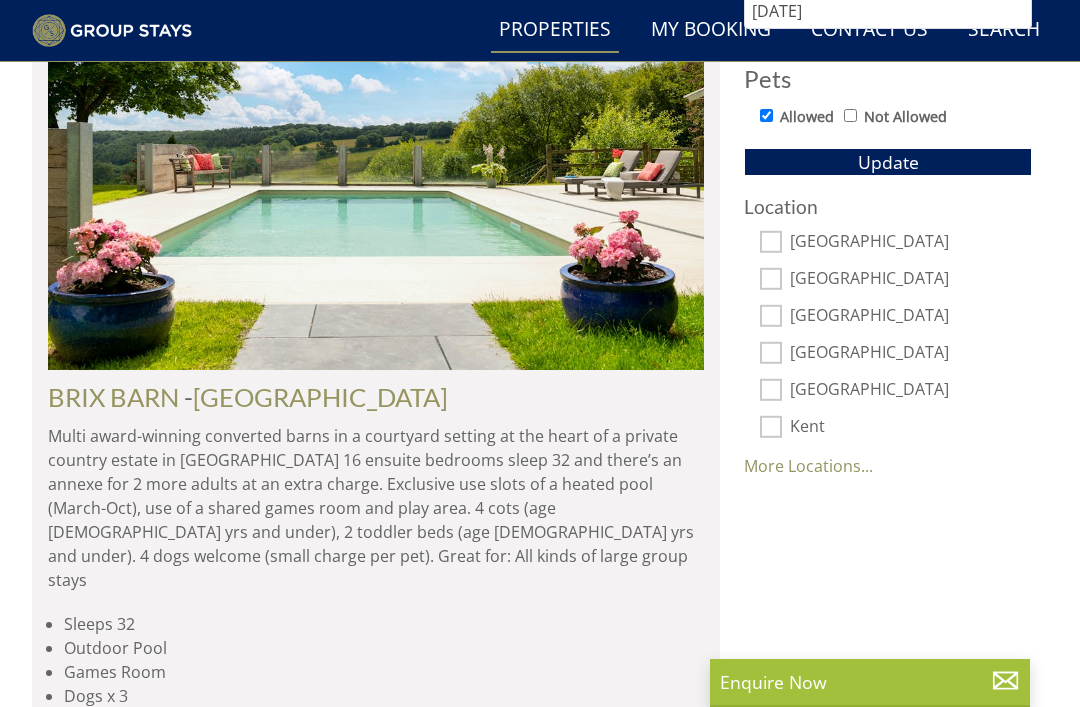click on "Update" at bounding box center [888, 162] 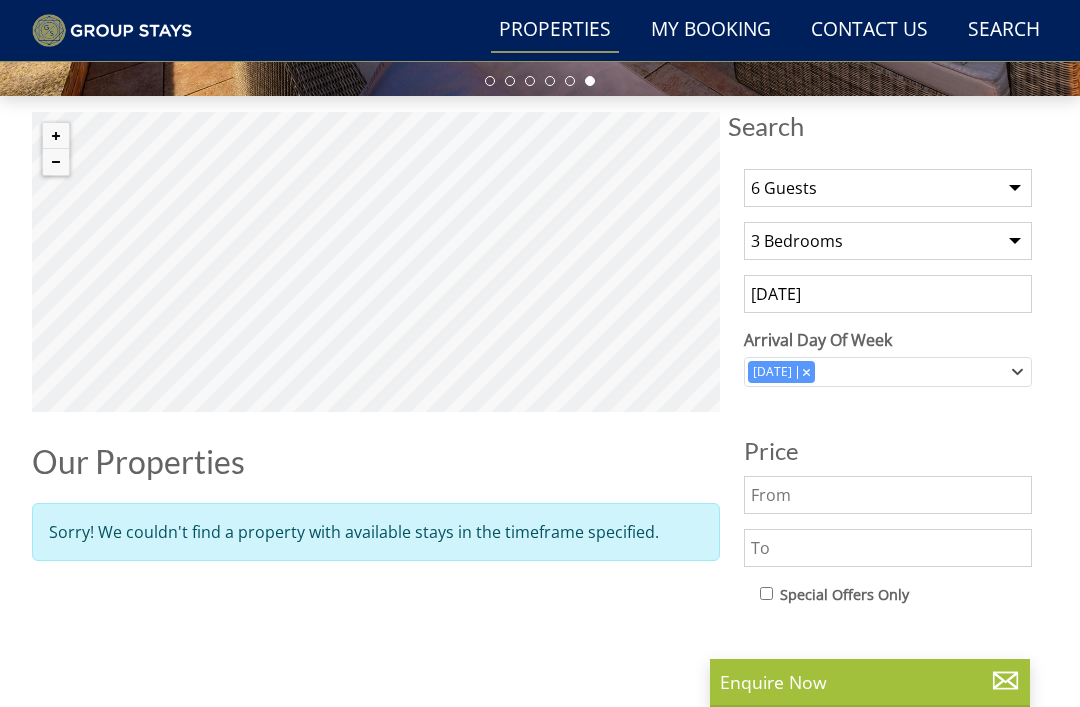 scroll, scrollTop: 553, scrollLeft: 0, axis: vertical 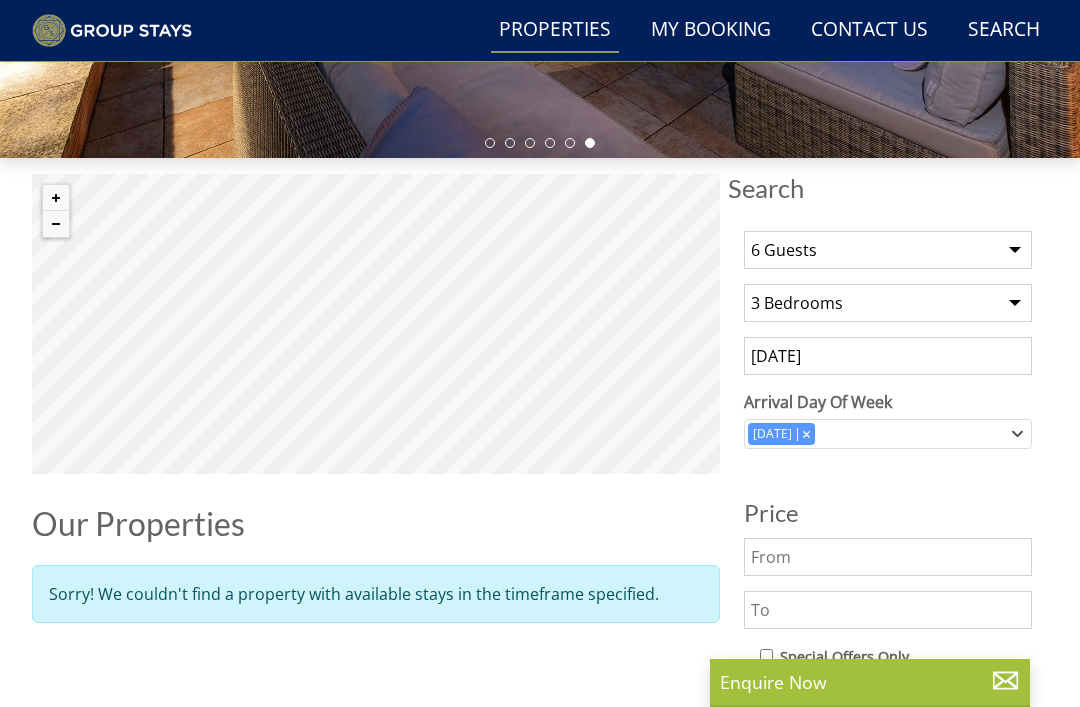 click on "[DATE]" at bounding box center [888, 356] 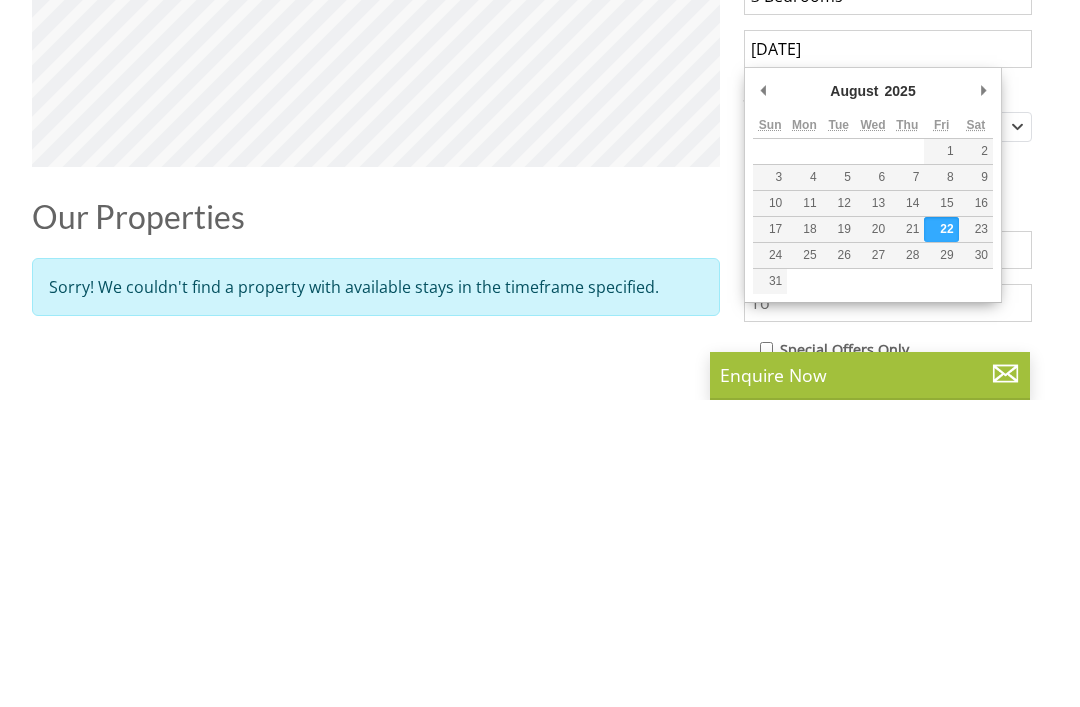 type on "[DATE]" 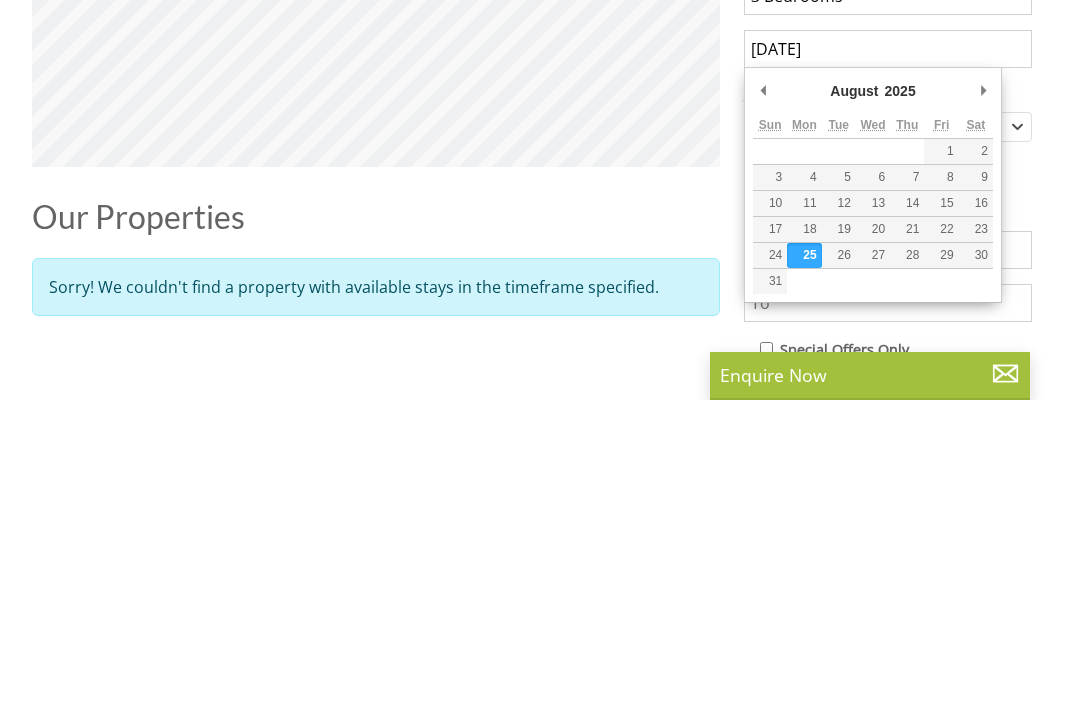 scroll, scrollTop: 860, scrollLeft: 0, axis: vertical 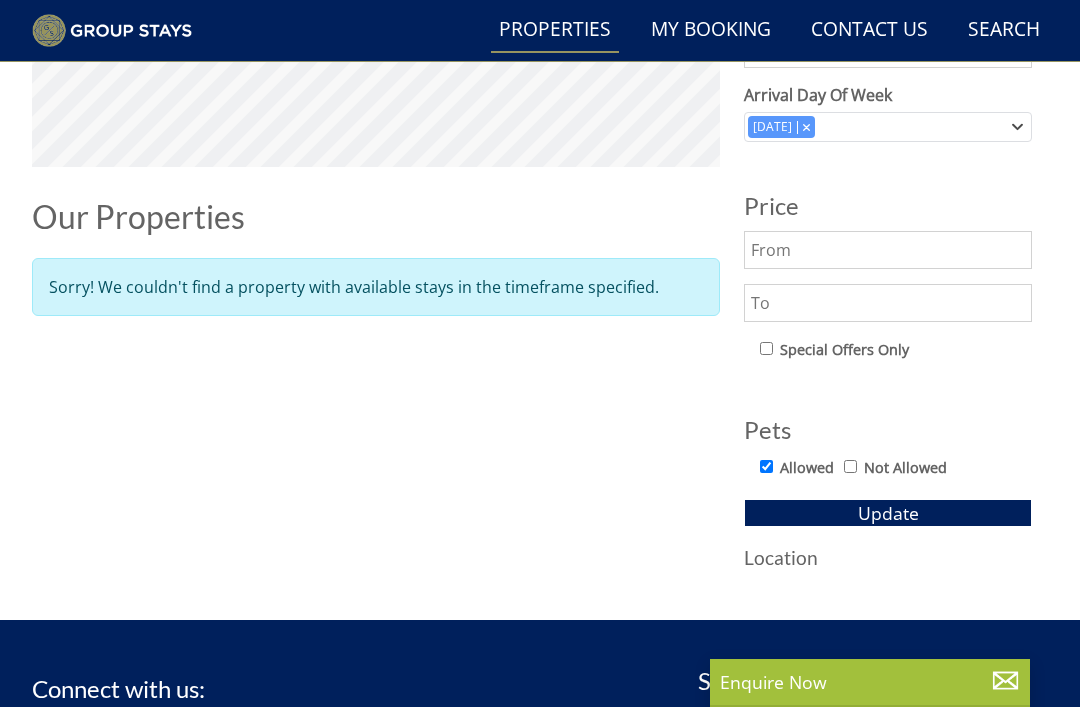 click on "Update" at bounding box center [888, 513] 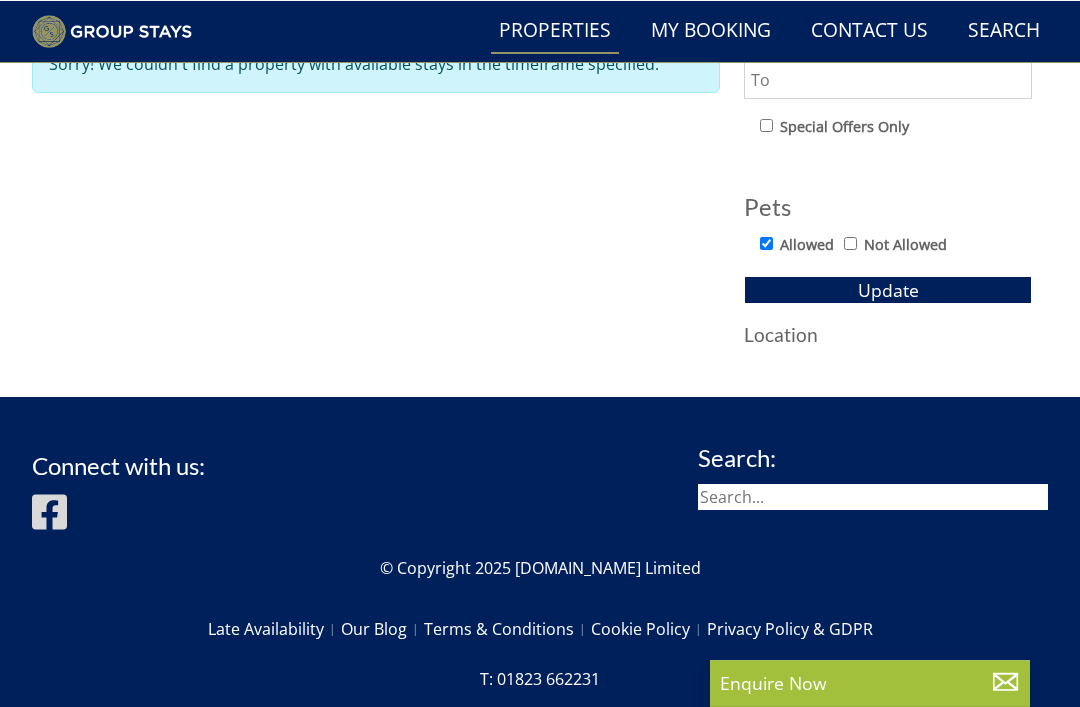 scroll, scrollTop: 716, scrollLeft: 0, axis: vertical 